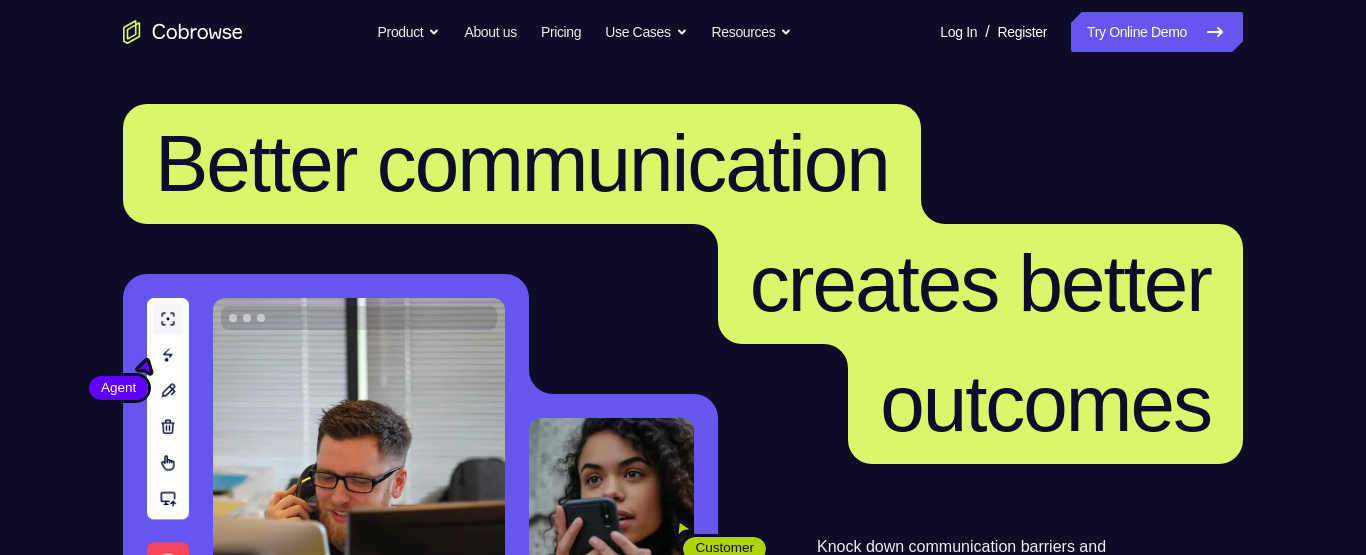 scroll, scrollTop: 513, scrollLeft: 0, axis: vertical 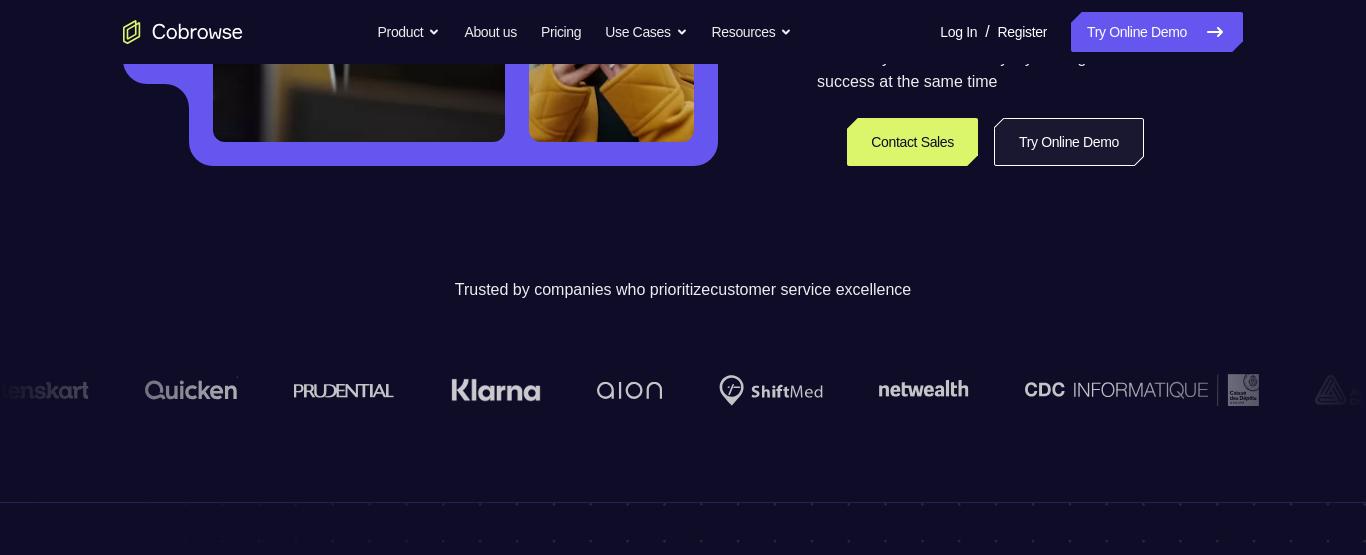 click on "Try Online Demo" at bounding box center [1069, 142] 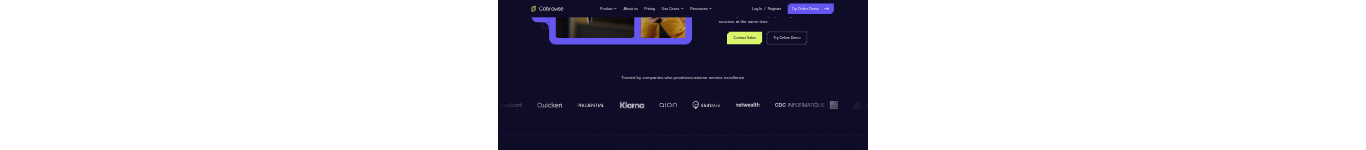 scroll, scrollTop: 0, scrollLeft: 0, axis: both 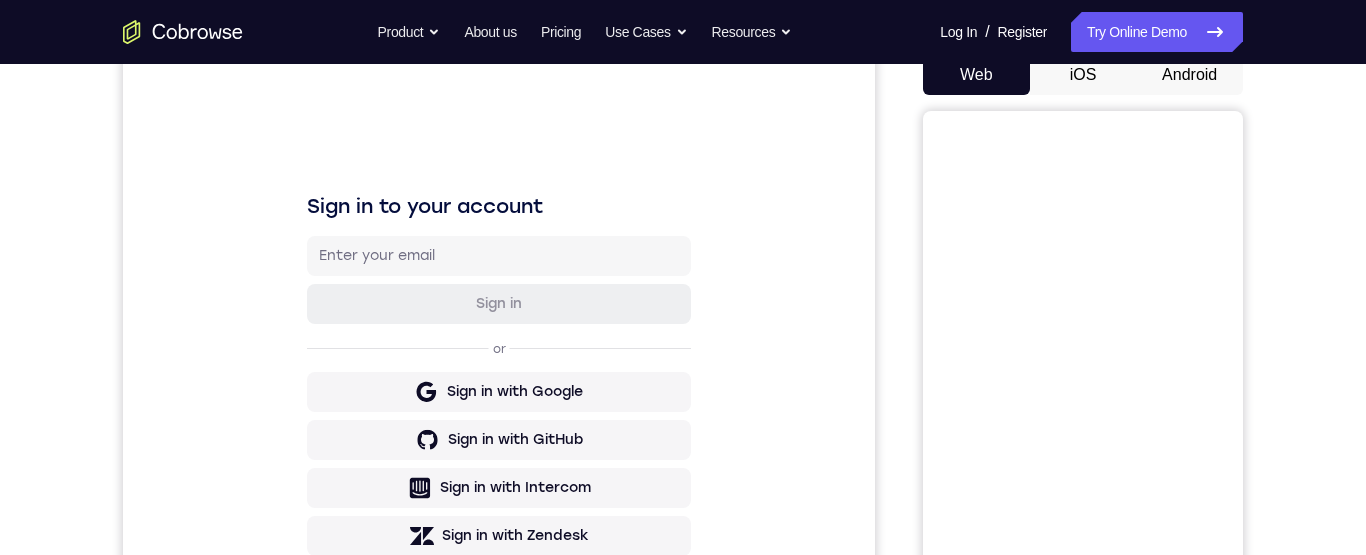 click on "iOS" at bounding box center [1083, 75] 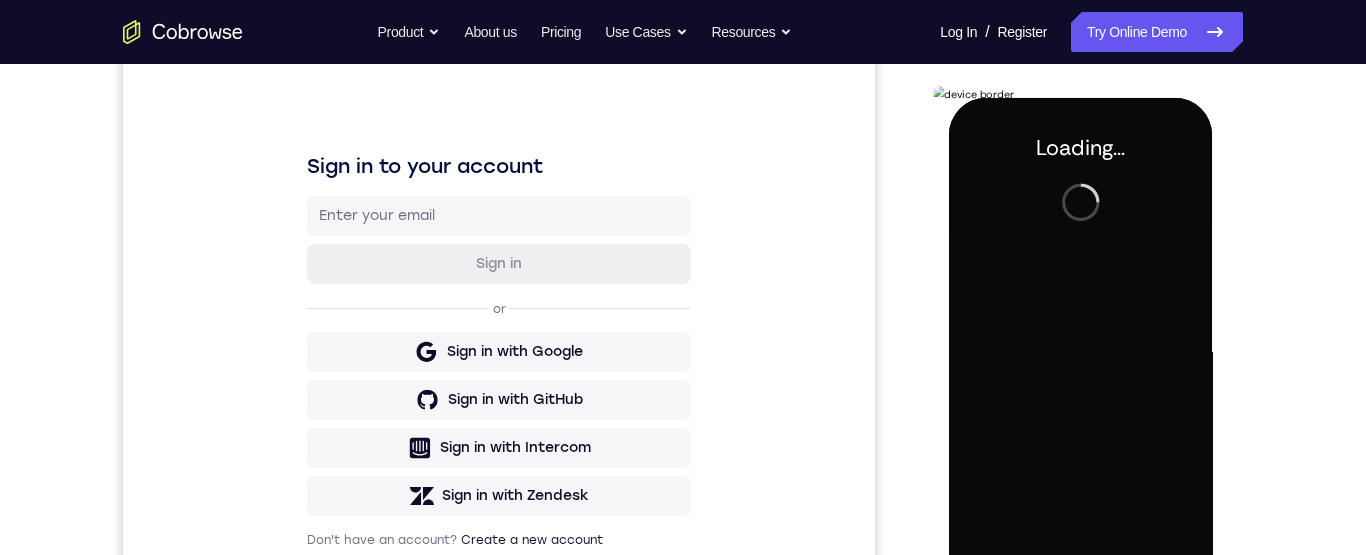scroll, scrollTop: 0, scrollLeft: 0, axis: both 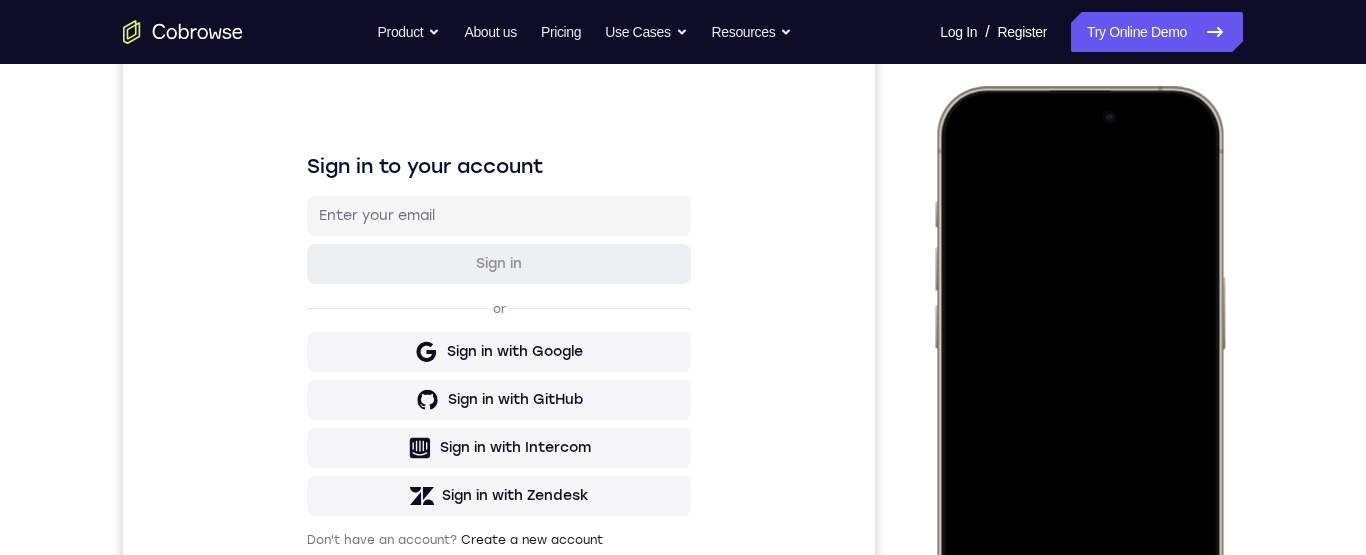 click at bounding box center (1079, 382) 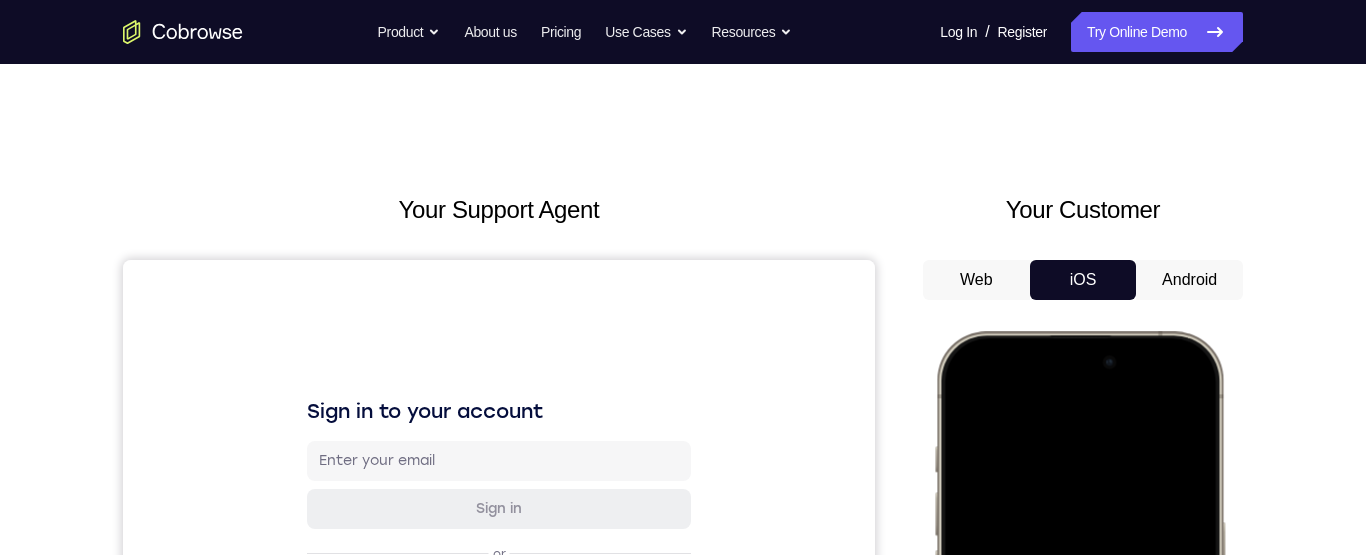 click at bounding box center [1079, 627] 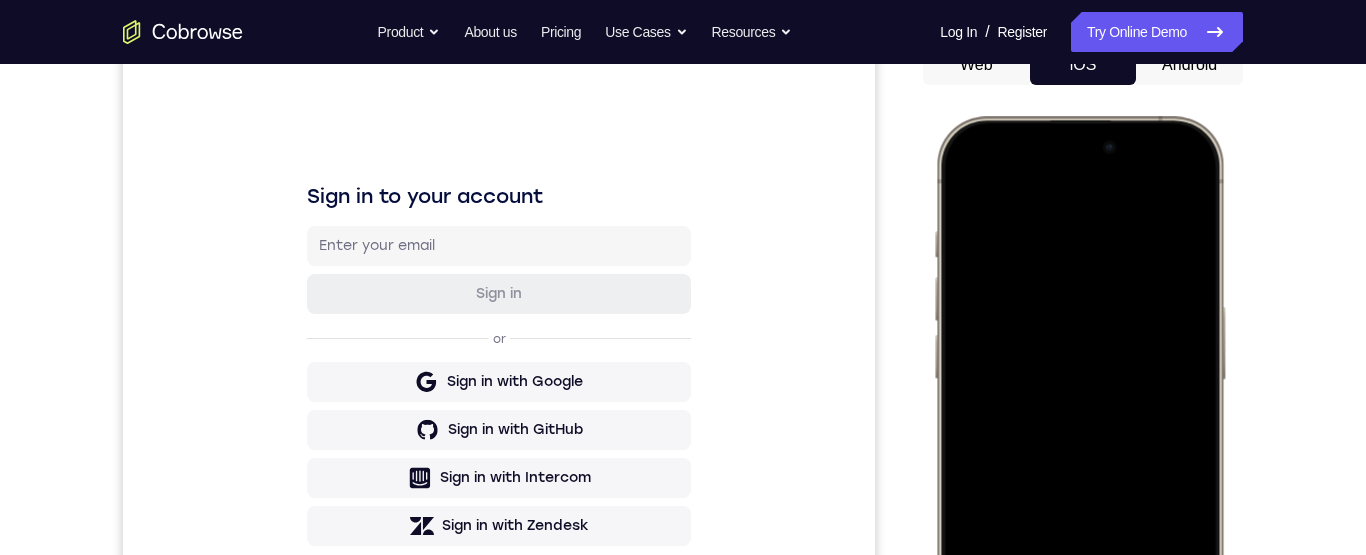click at bounding box center [1079, 412] 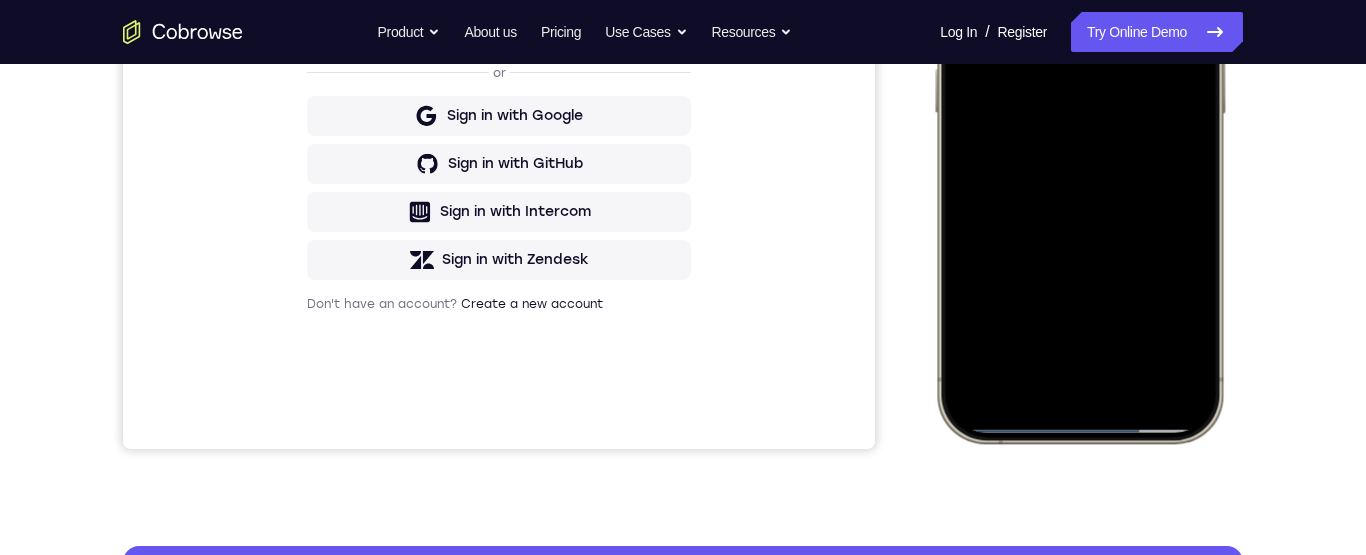 click at bounding box center [1079, 146] 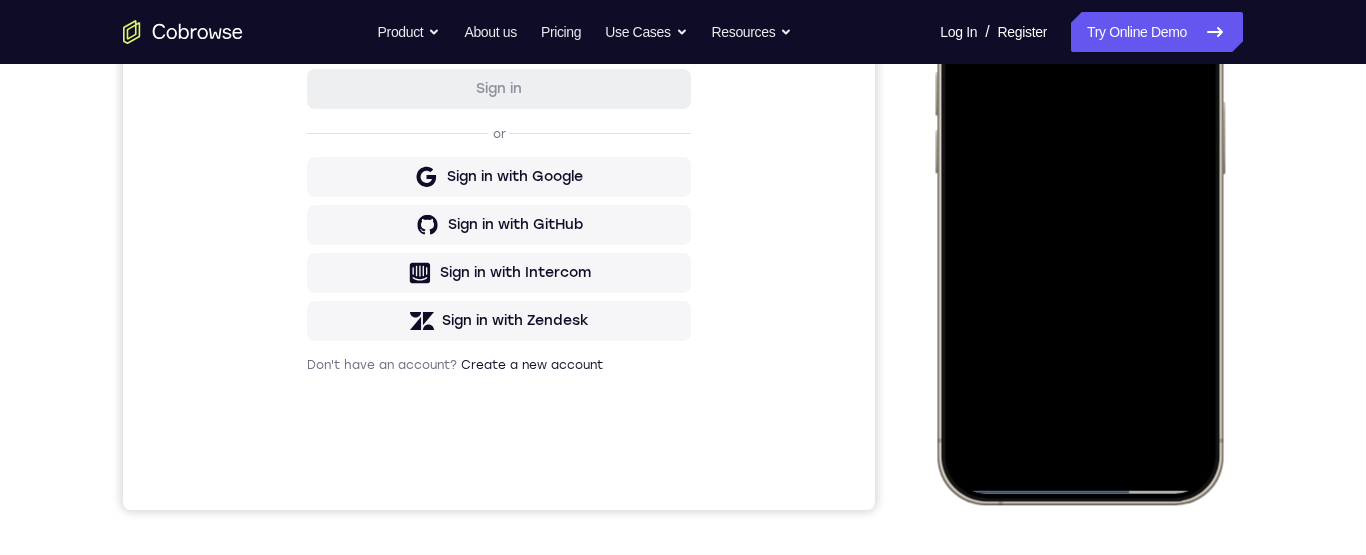 scroll, scrollTop: 367, scrollLeft: 0, axis: vertical 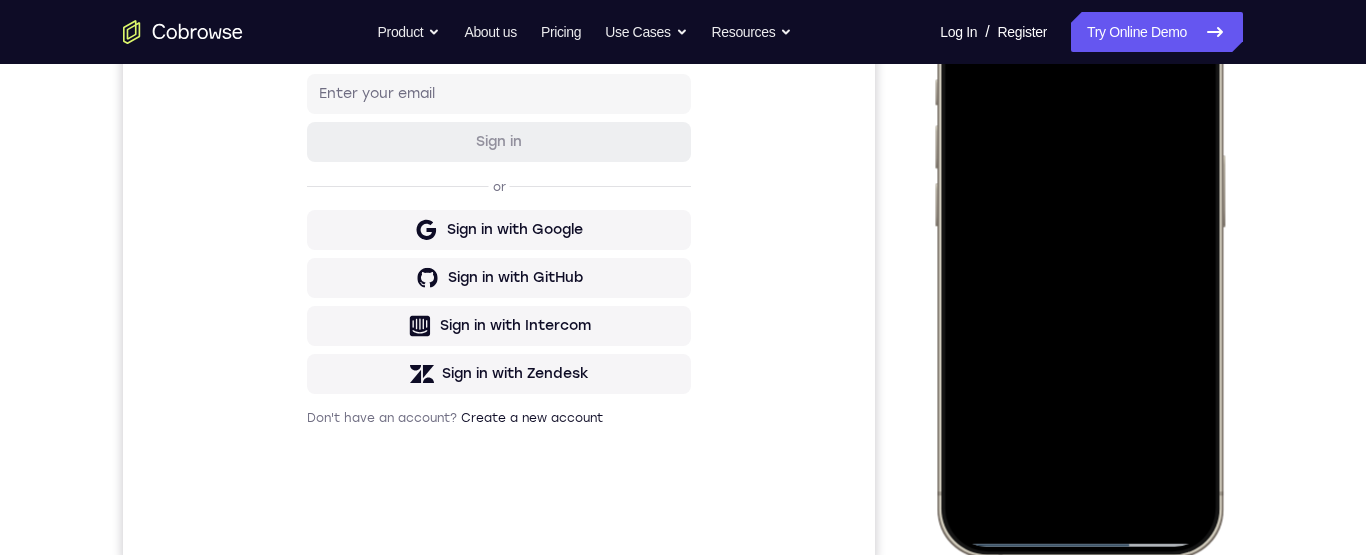 click at bounding box center (1079, 260) 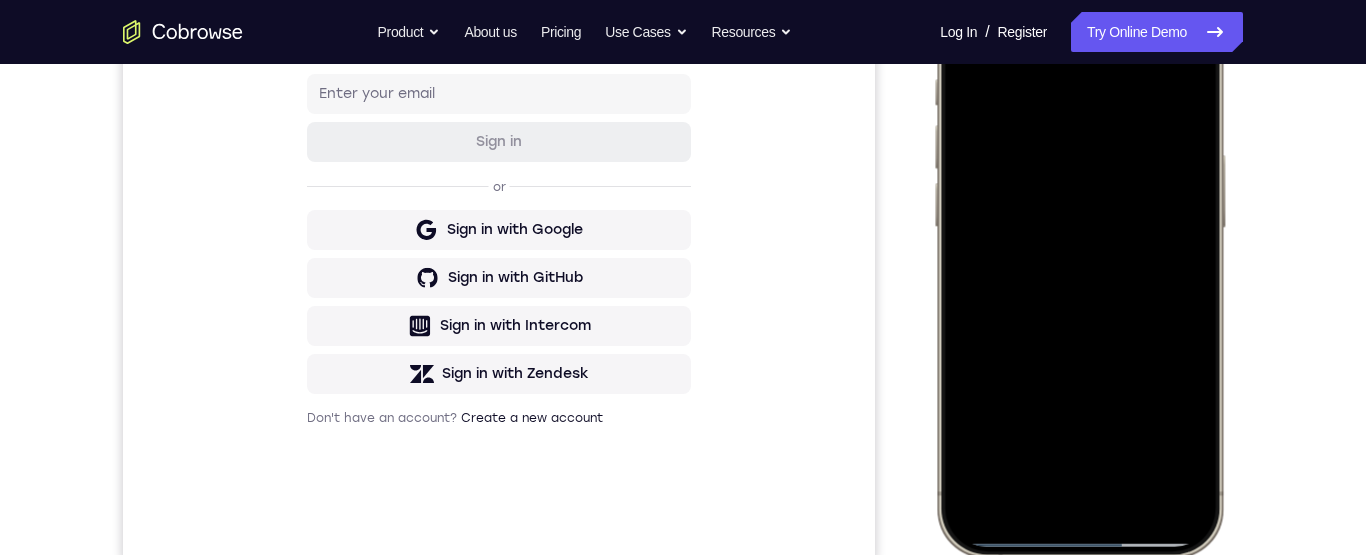 drag, startPoint x: 1042, startPoint y: 321, endPoint x: 1035, endPoint y: 134, distance: 187.13097 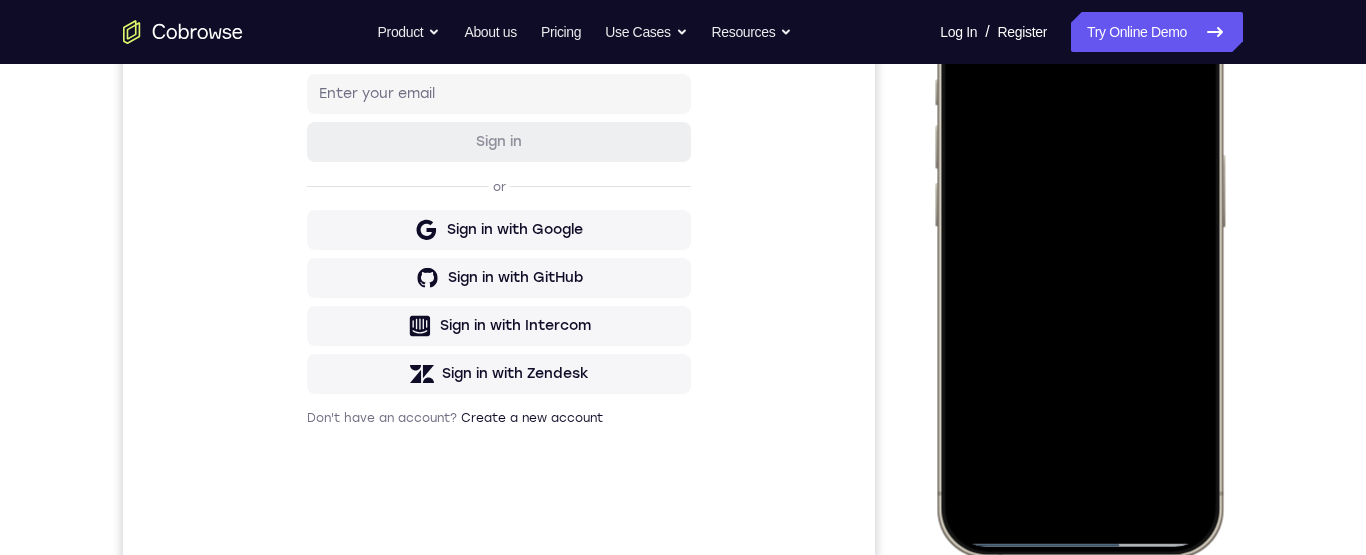 drag, startPoint x: 1054, startPoint y: 382, endPoint x: 1046, endPoint y: 186, distance: 196.1632 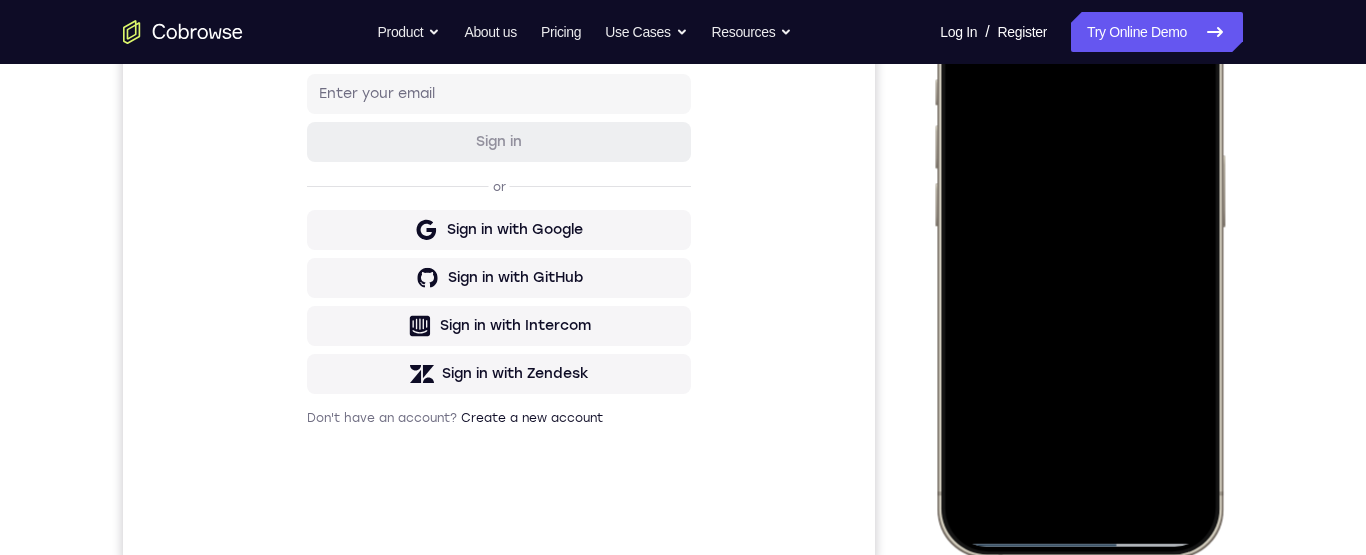 drag, startPoint x: 1057, startPoint y: 216, endPoint x: 1003, endPoint y: 543, distance: 331.4287 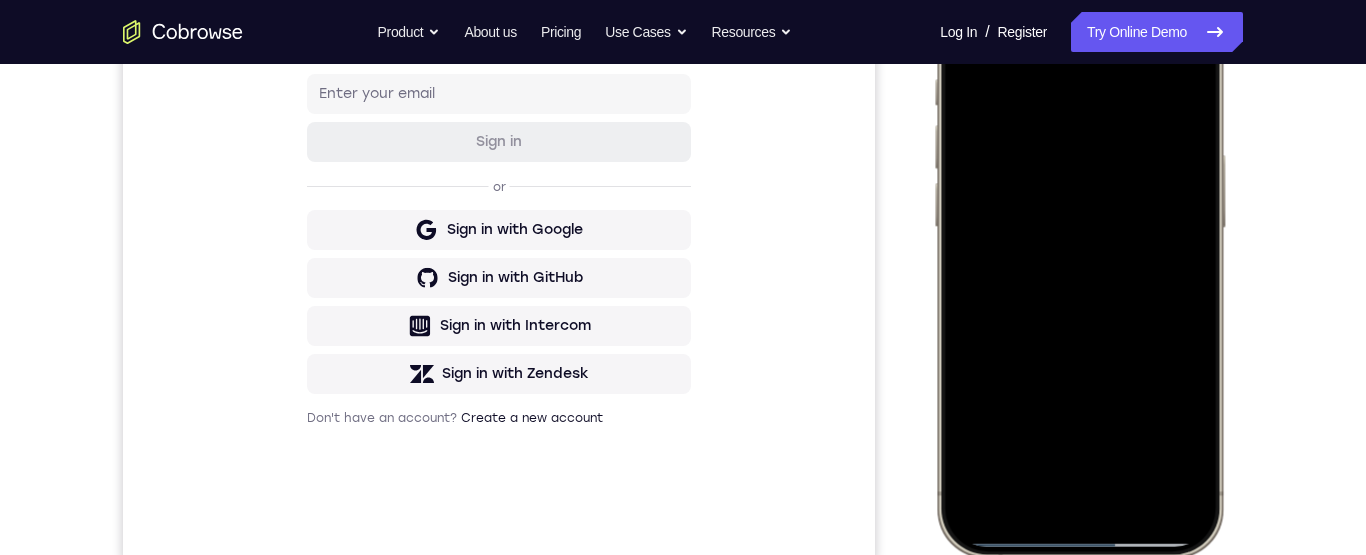 drag, startPoint x: 1061, startPoint y: 253, endPoint x: 1054, endPoint y: 527, distance: 274.08942 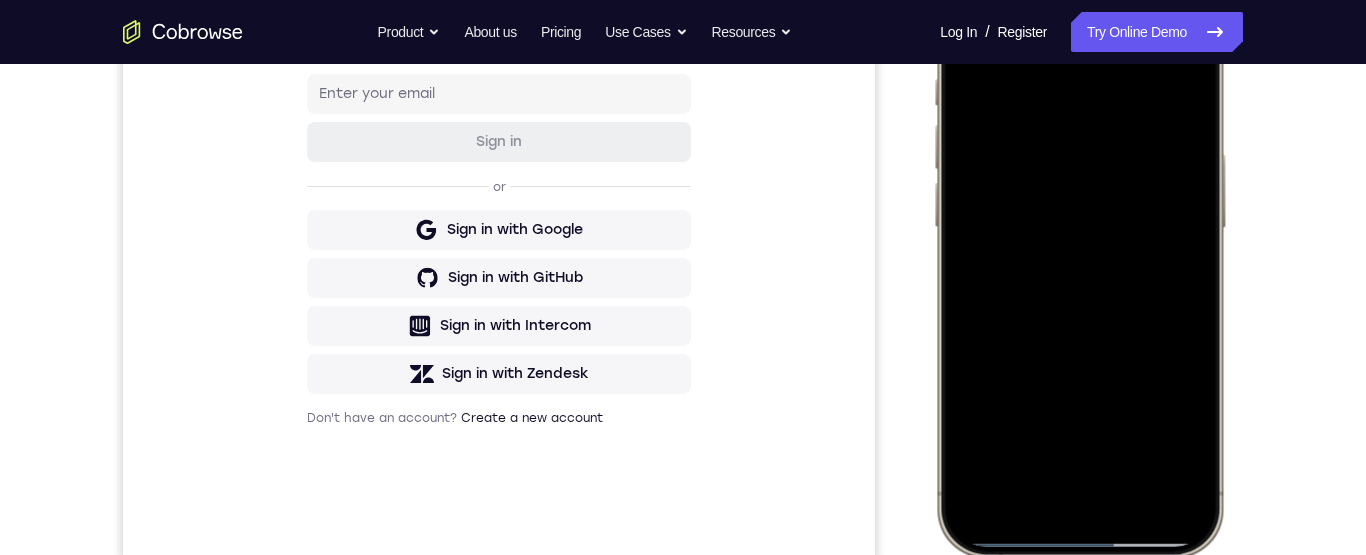 click at bounding box center (1079, 260) 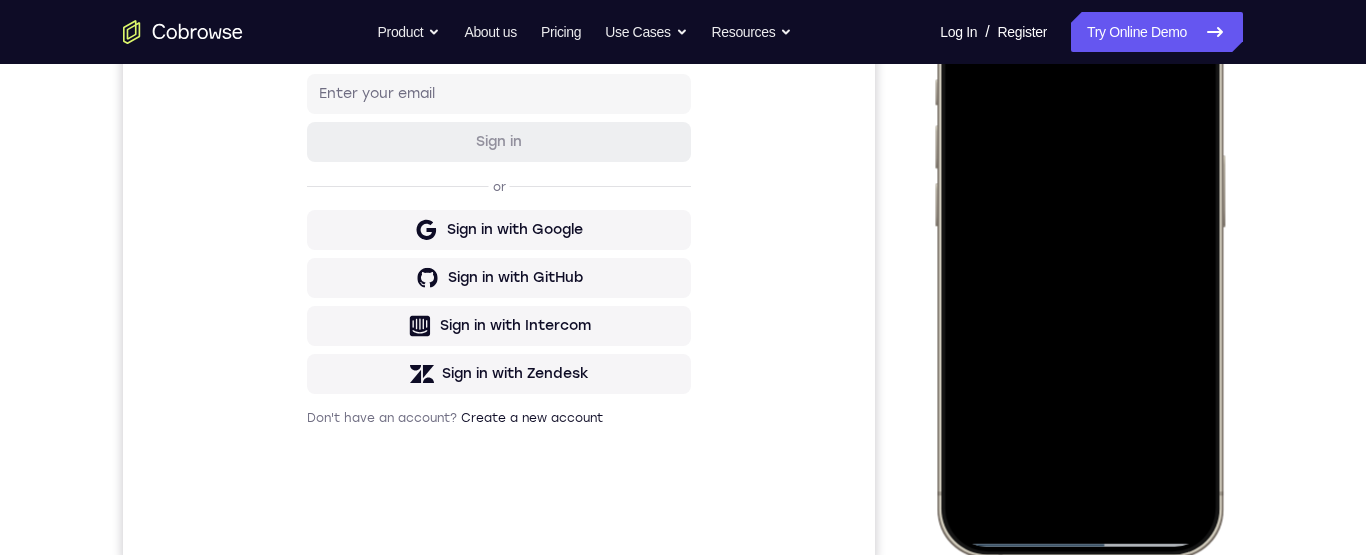 scroll, scrollTop: 0, scrollLeft: 0, axis: both 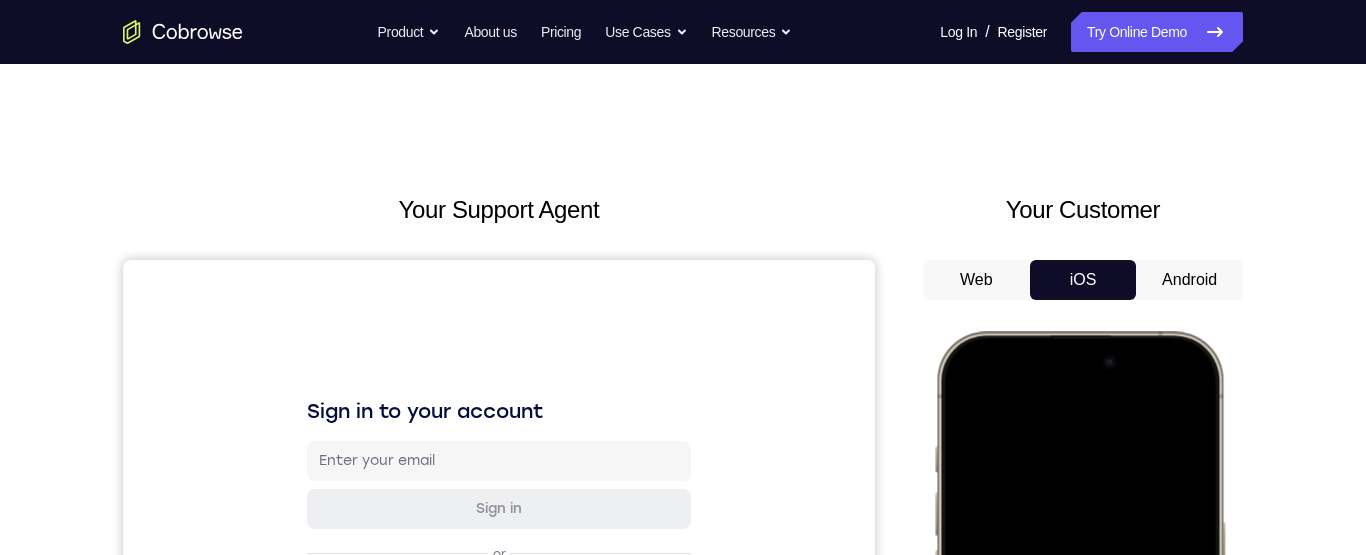 click at bounding box center [1079, 627] 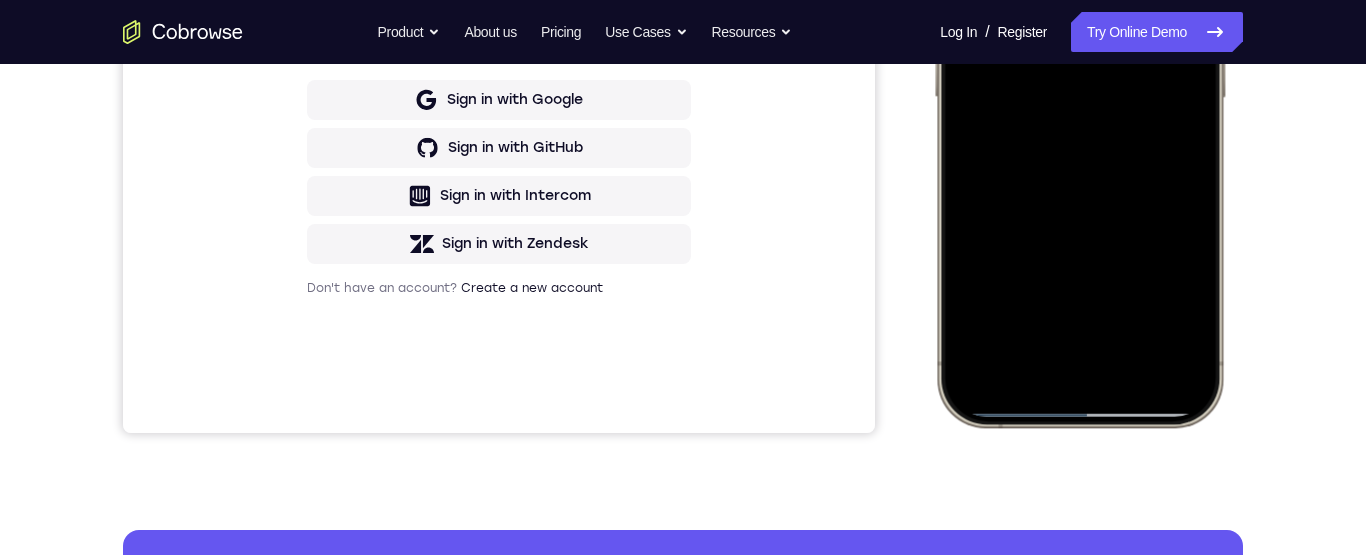 click at bounding box center (1079, 130) 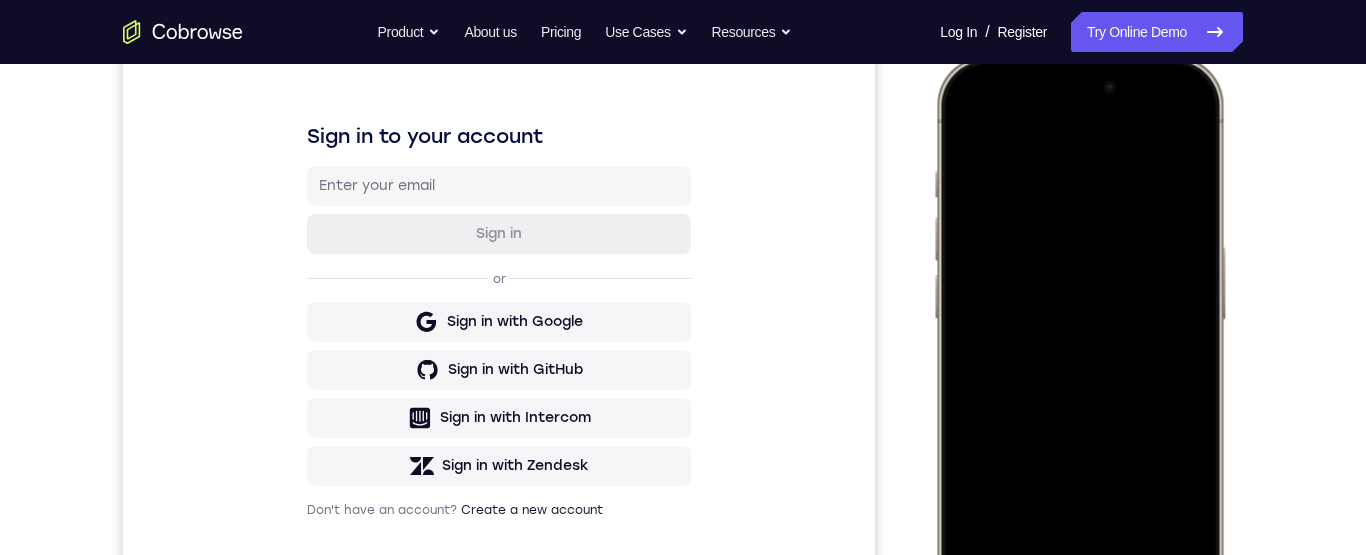 scroll, scrollTop: 272, scrollLeft: 0, axis: vertical 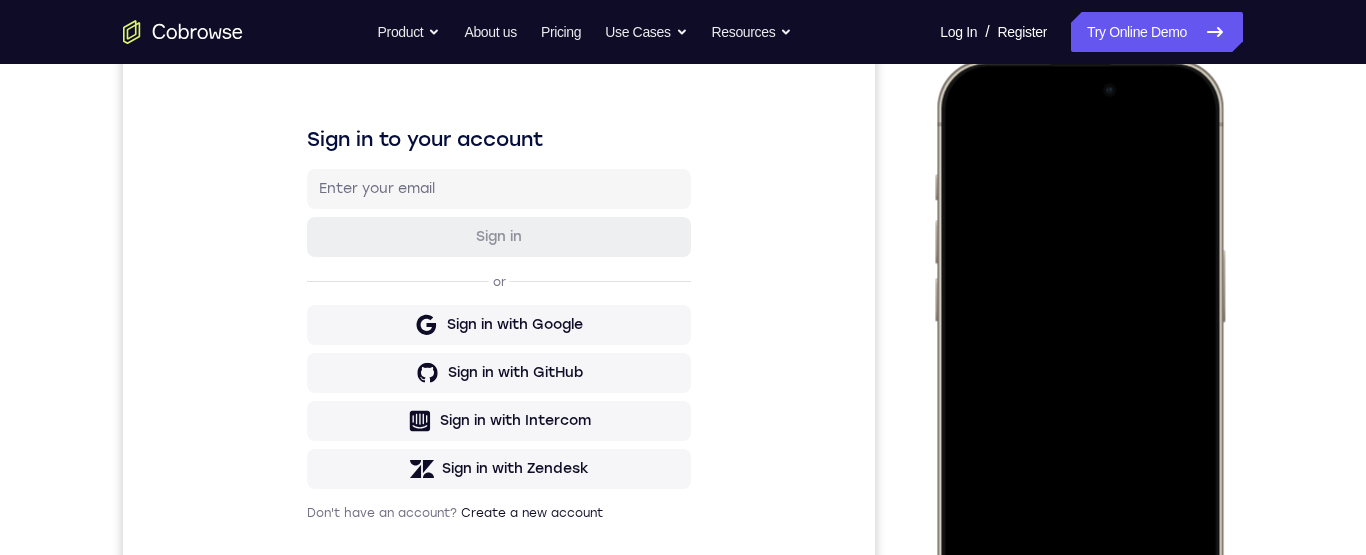 click at bounding box center (1079, 355) 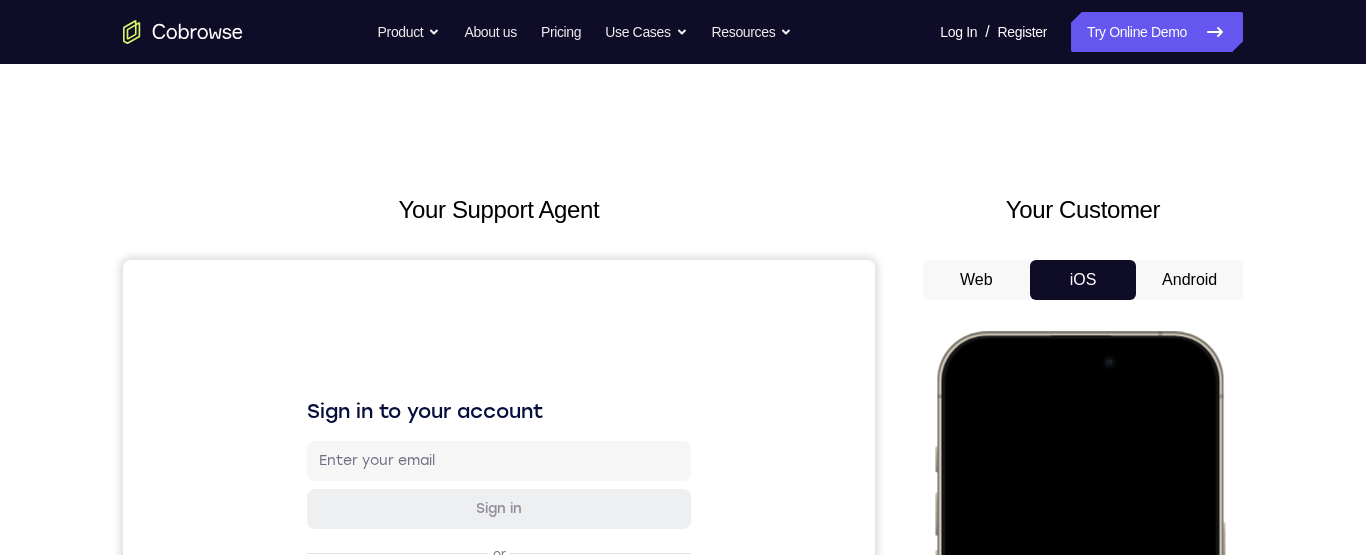 scroll, scrollTop: 119, scrollLeft: 0, axis: vertical 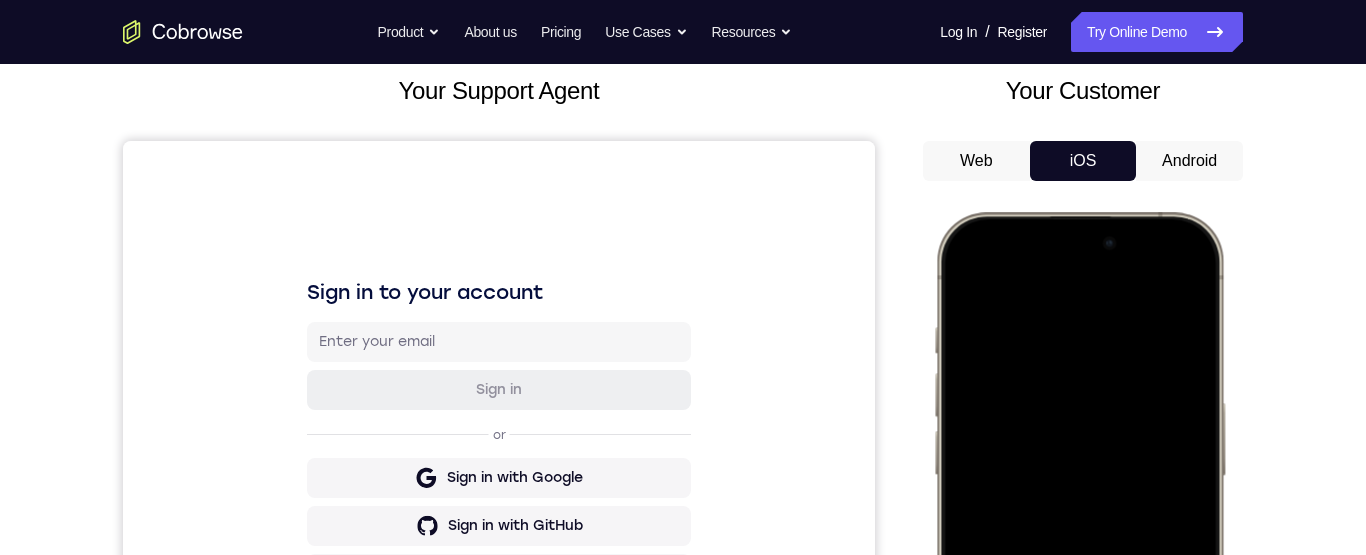 click at bounding box center [1079, 508] 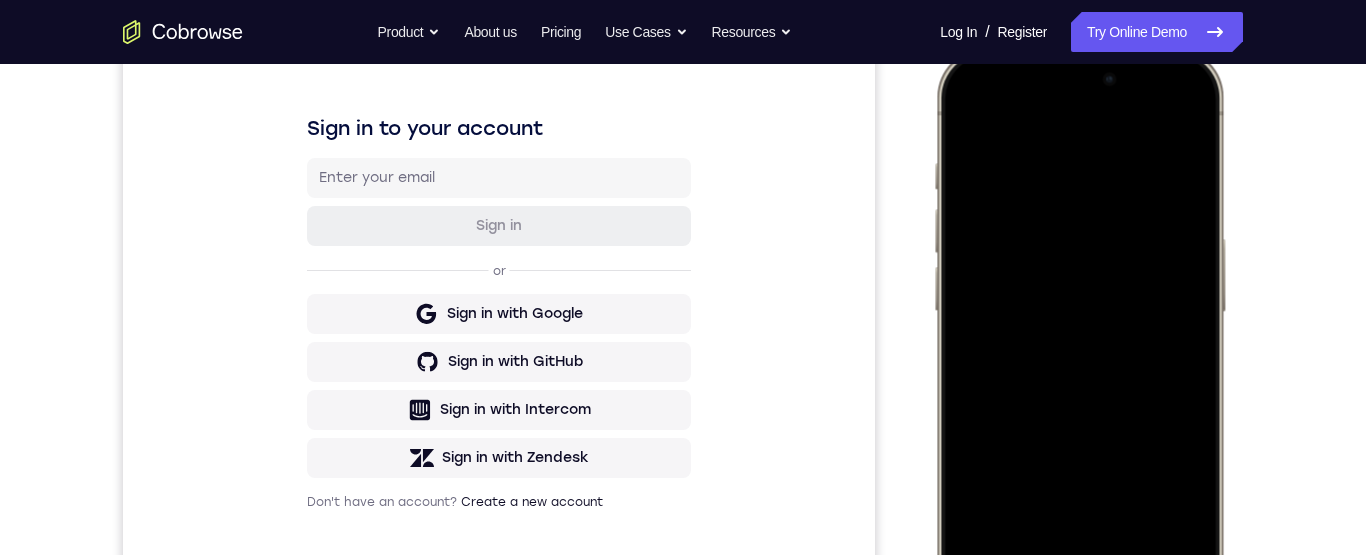 scroll, scrollTop: 300, scrollLeft: 0, axis: vertical 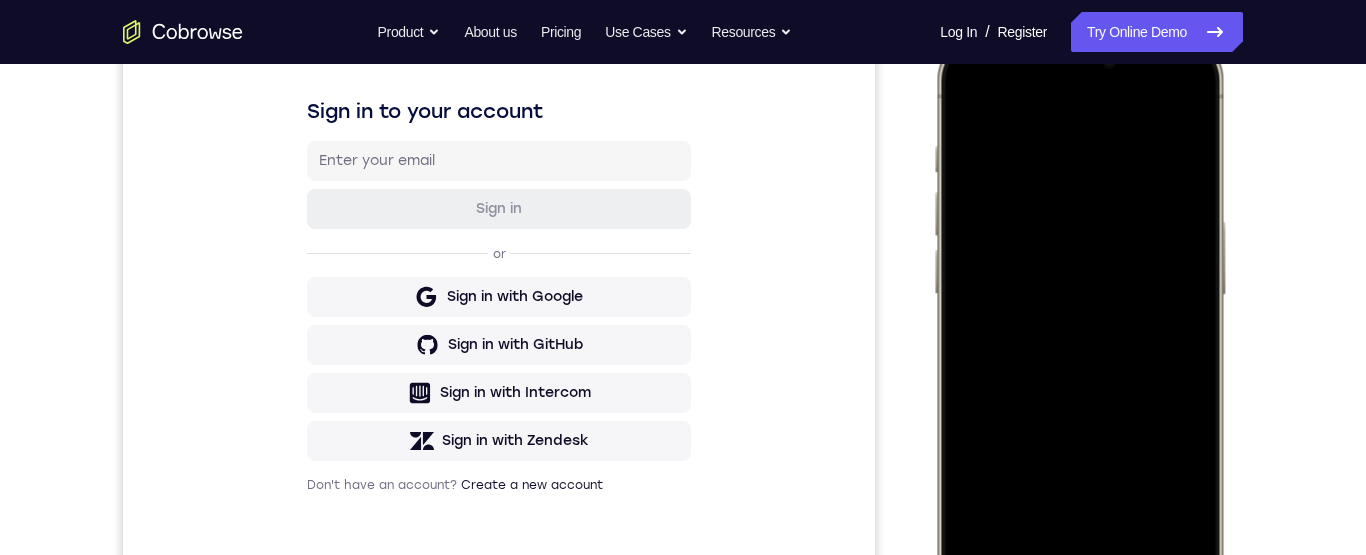 click at bounding box center (1079, 327) 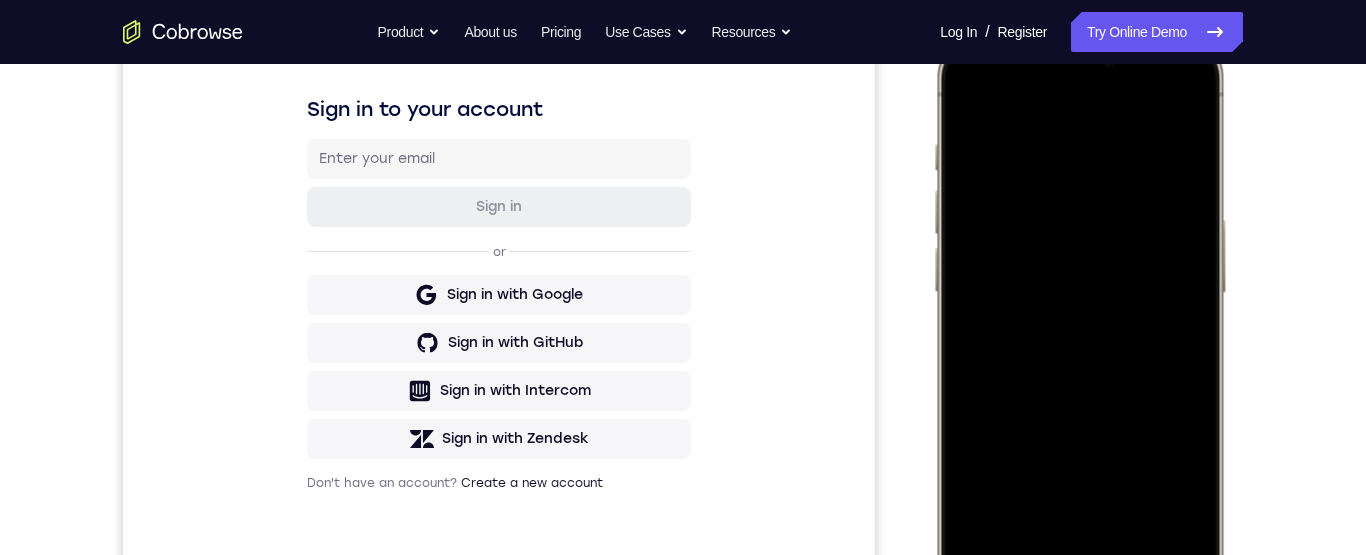 click at bounding box center [1079, 325] 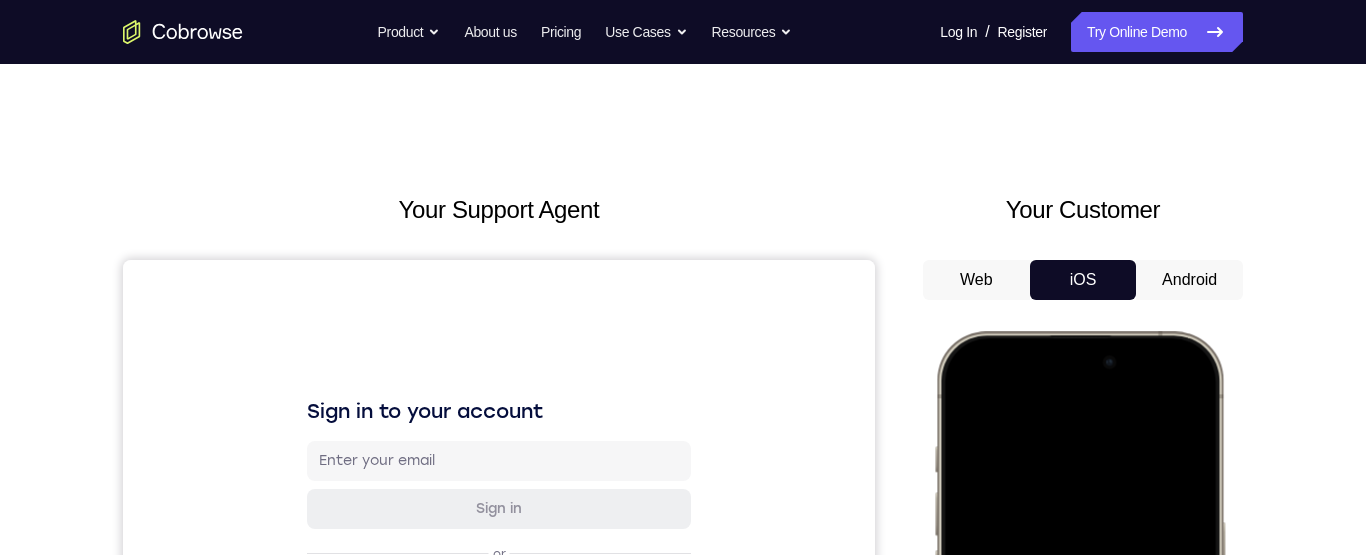 scroll, scrollTop: 104, scrollLeft: 0, axis: vertical 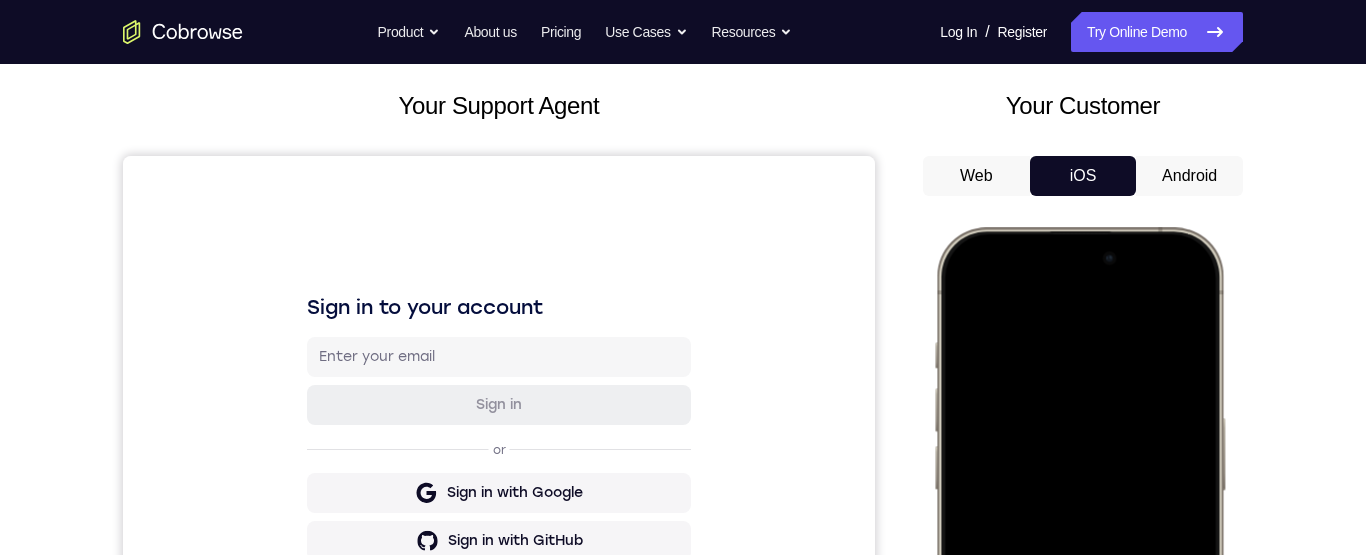 click at bounding box center [1079, 523] 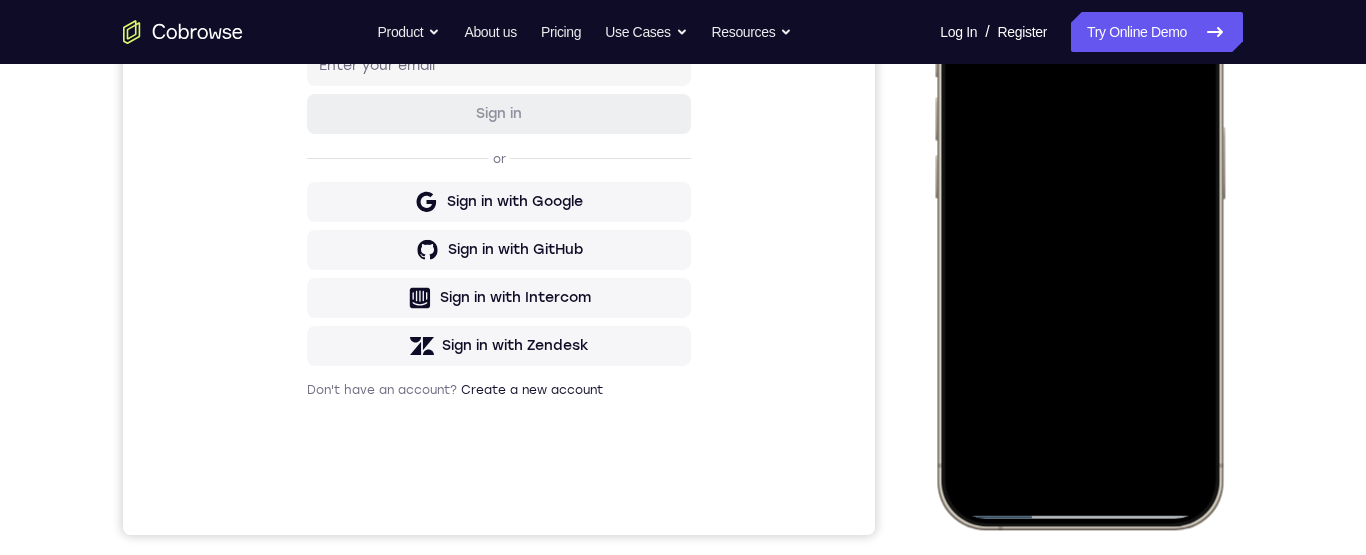 scroll, scrollTop: 229, scrollLeft: 0, axis: vertical 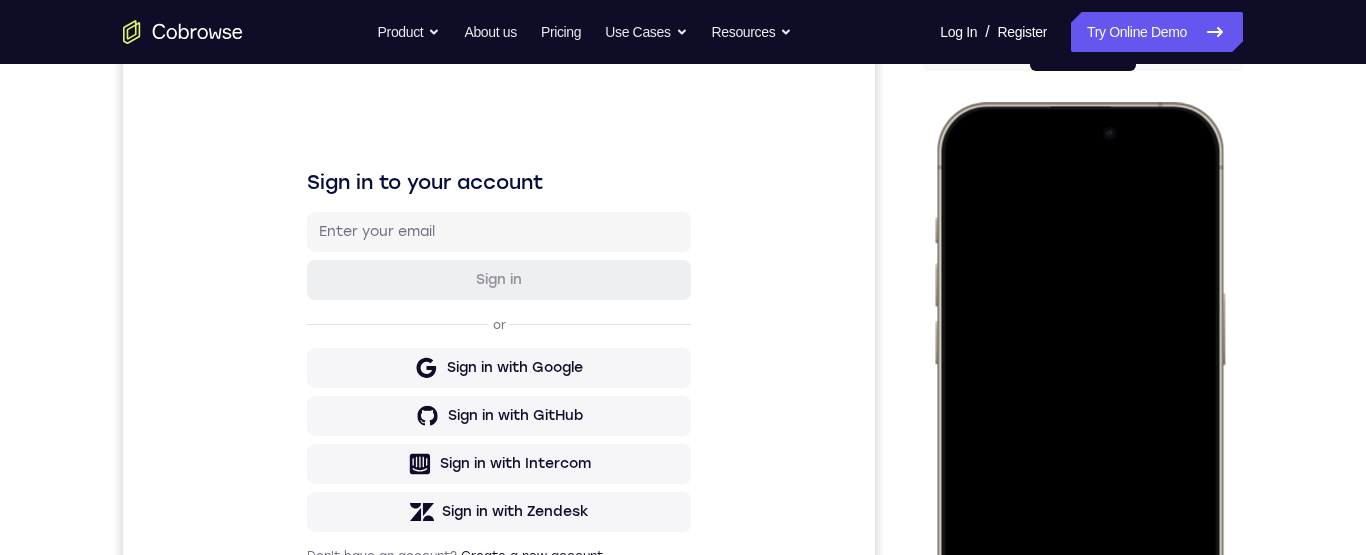 click at bounding box center [1079, 398] 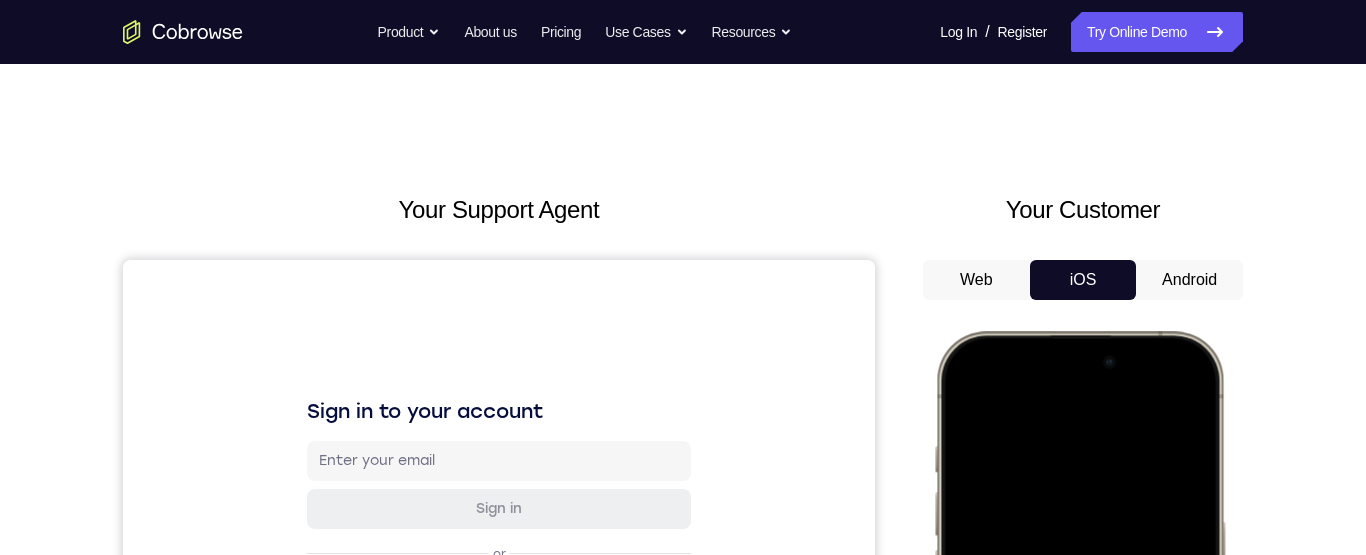 click at bounding box center (1079, 627) 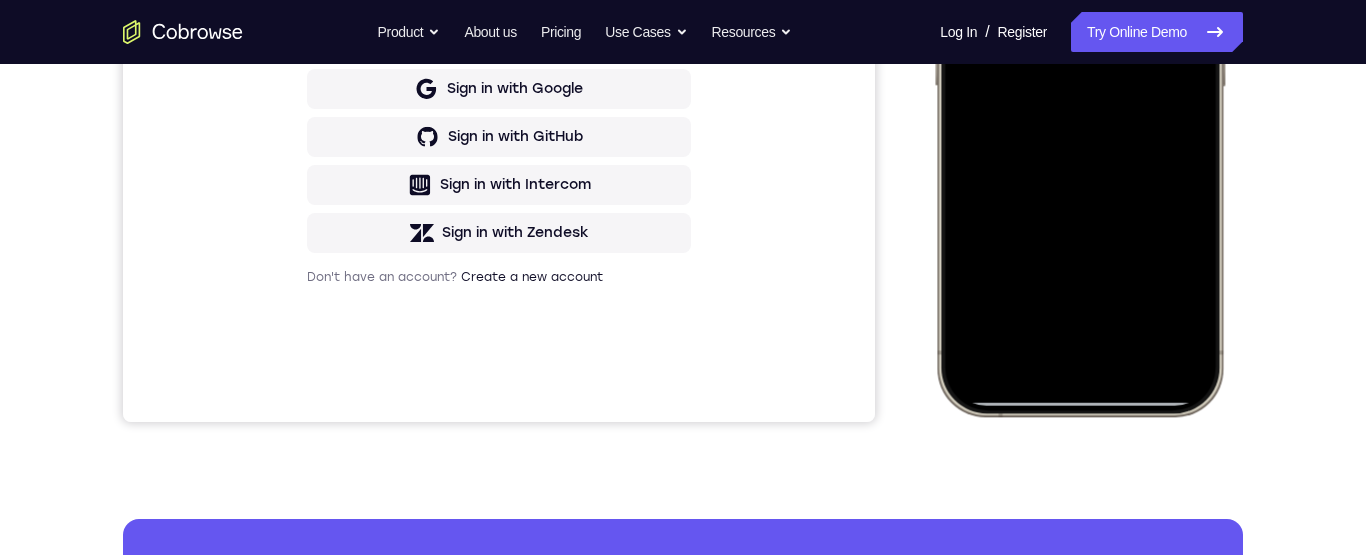click at bounding box center (1079, 119) 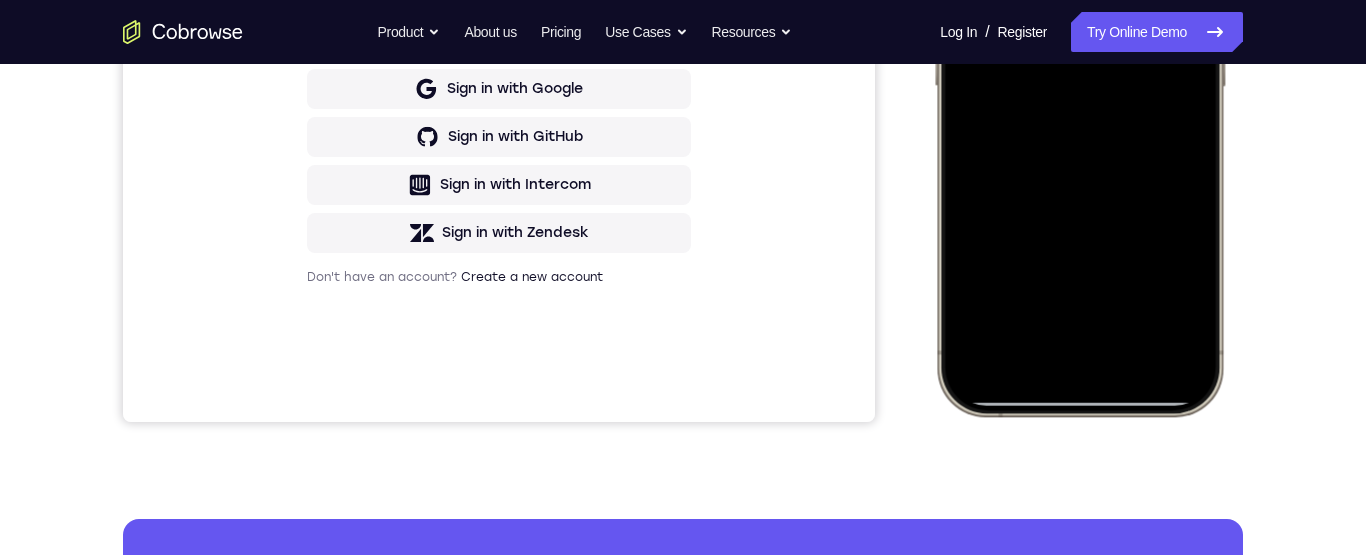 click at bounding box center (1079, 119) 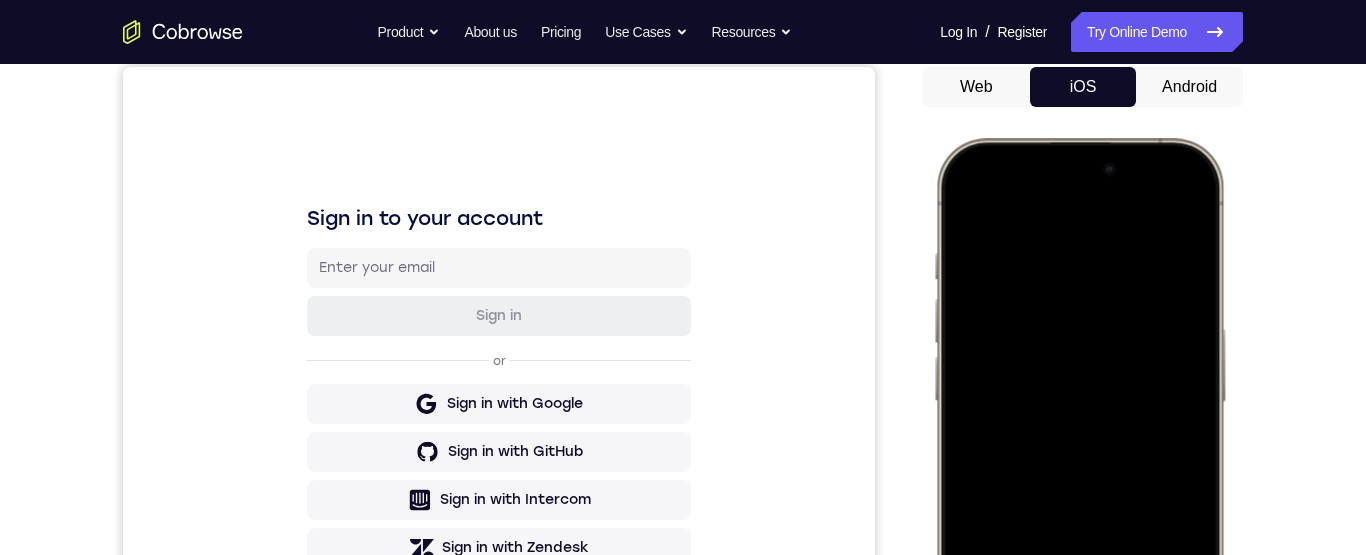 click at bounding box center (1079, 434) 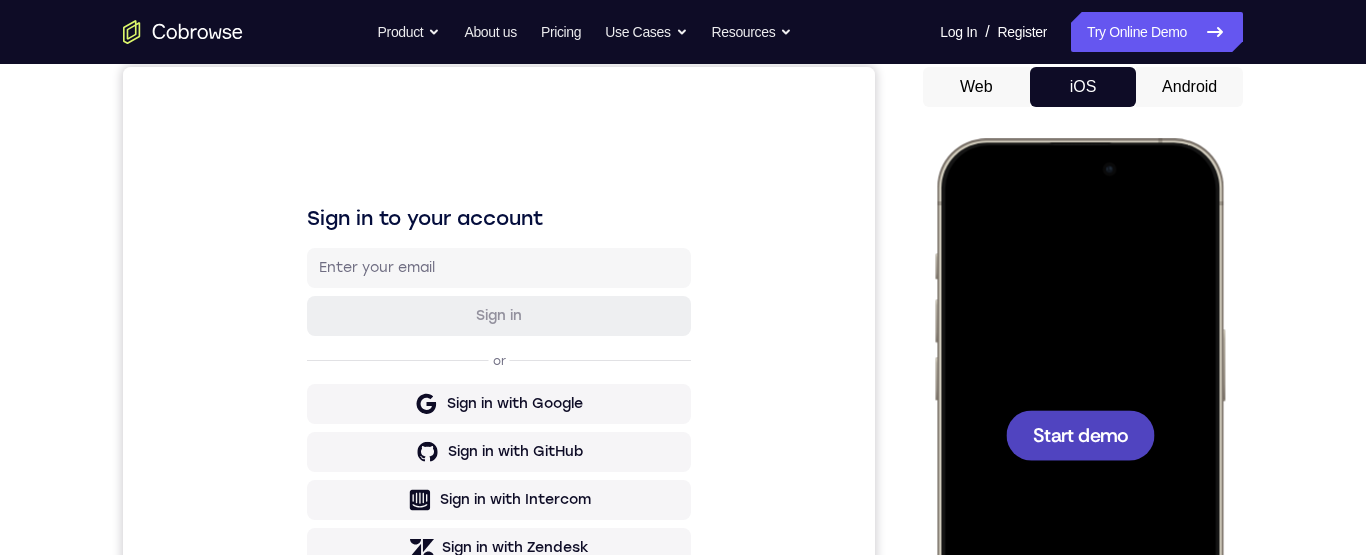 click on "Start demo" at bounding box center (1080, 434) 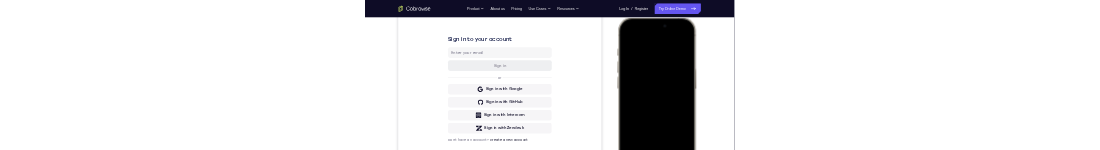 scroll, scrollTop: 0, scrollLeft: 0, axis: both 